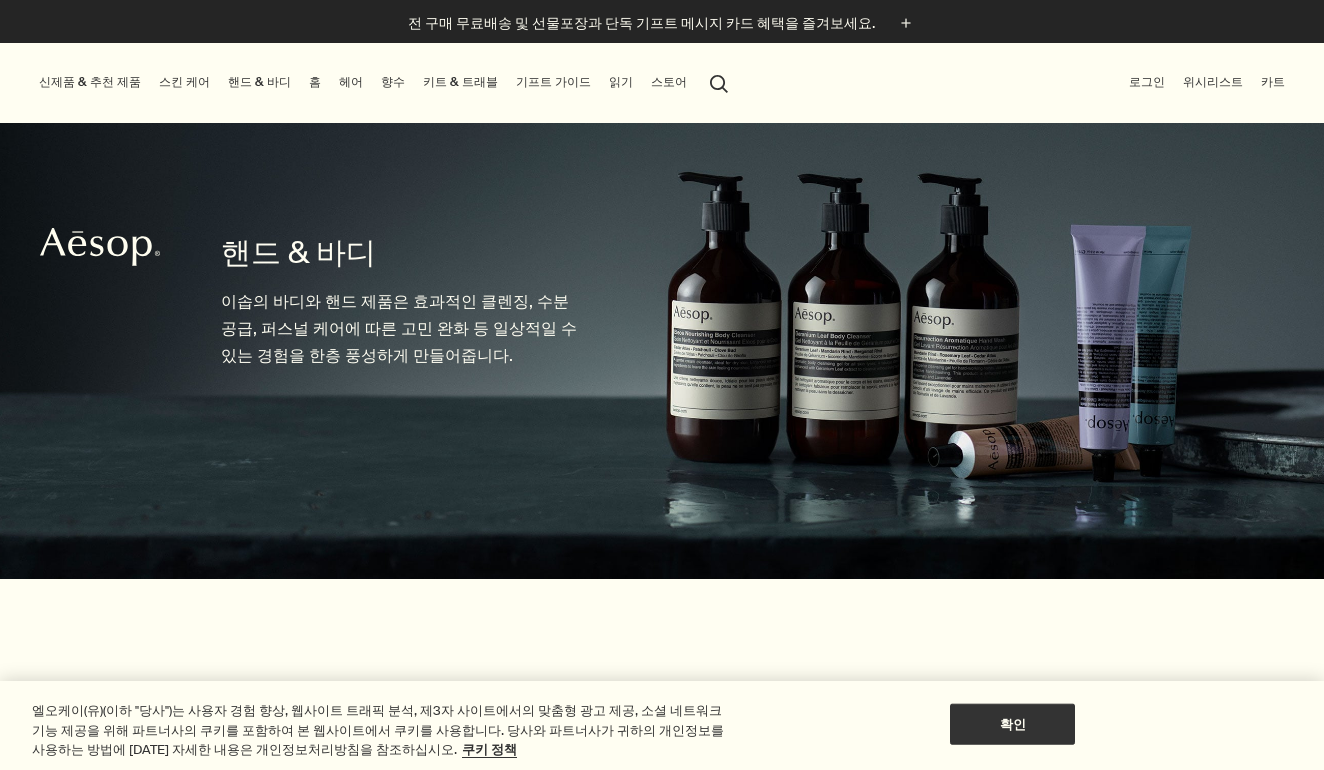 scroll, scrollTop: 0, scrollLeft: 0, axis: both 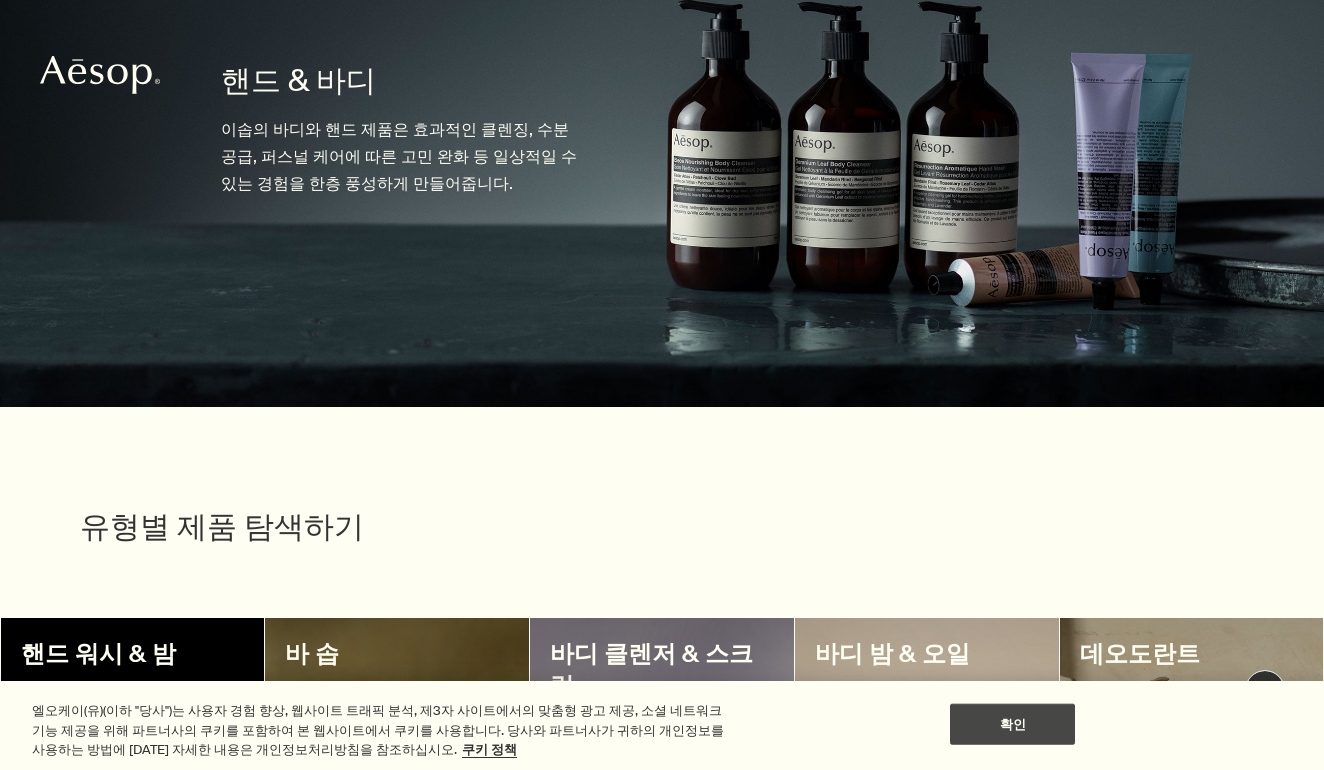 click on "확인" at bounding box center (1012, 724) 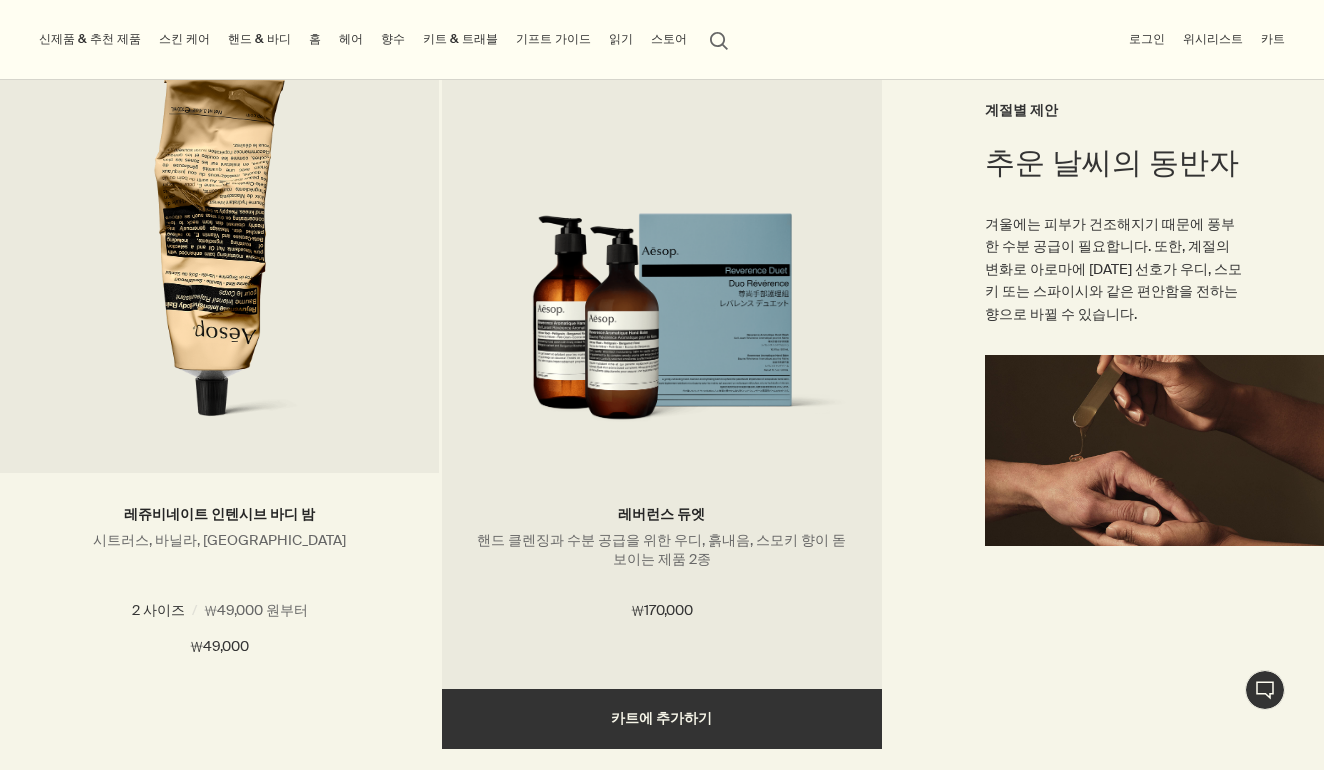 scroll, scrollTop: 2967, scrollLeft: 0, axis: vertical 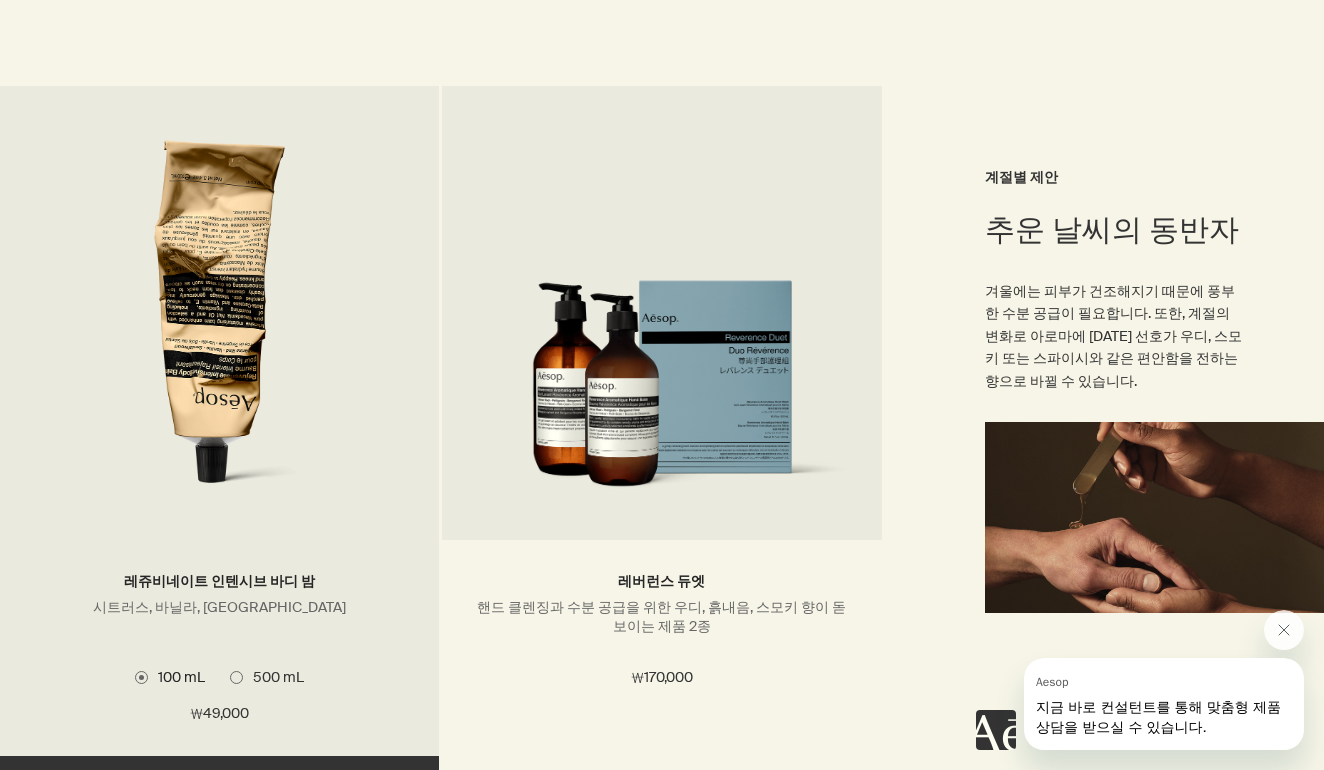 click at bounding box center [236, 677] 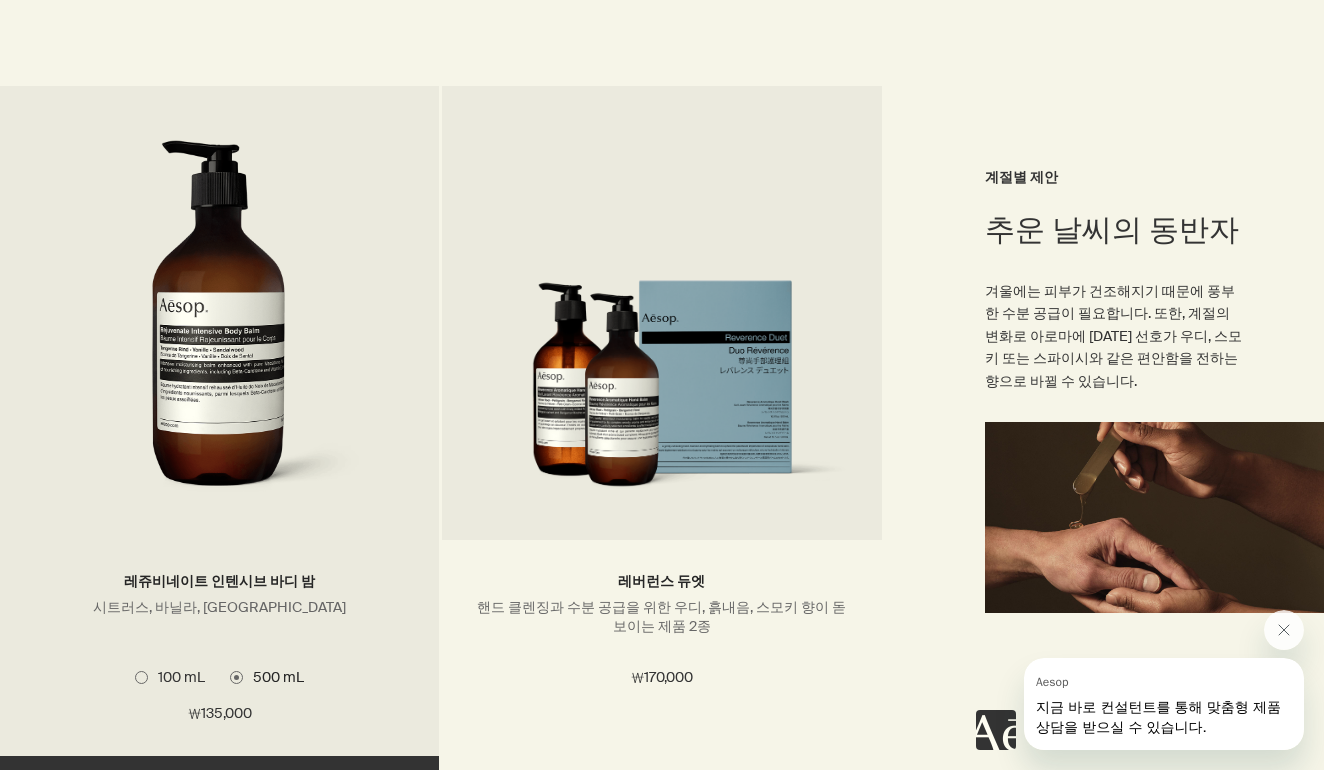 click at bounding box center [219, 325] 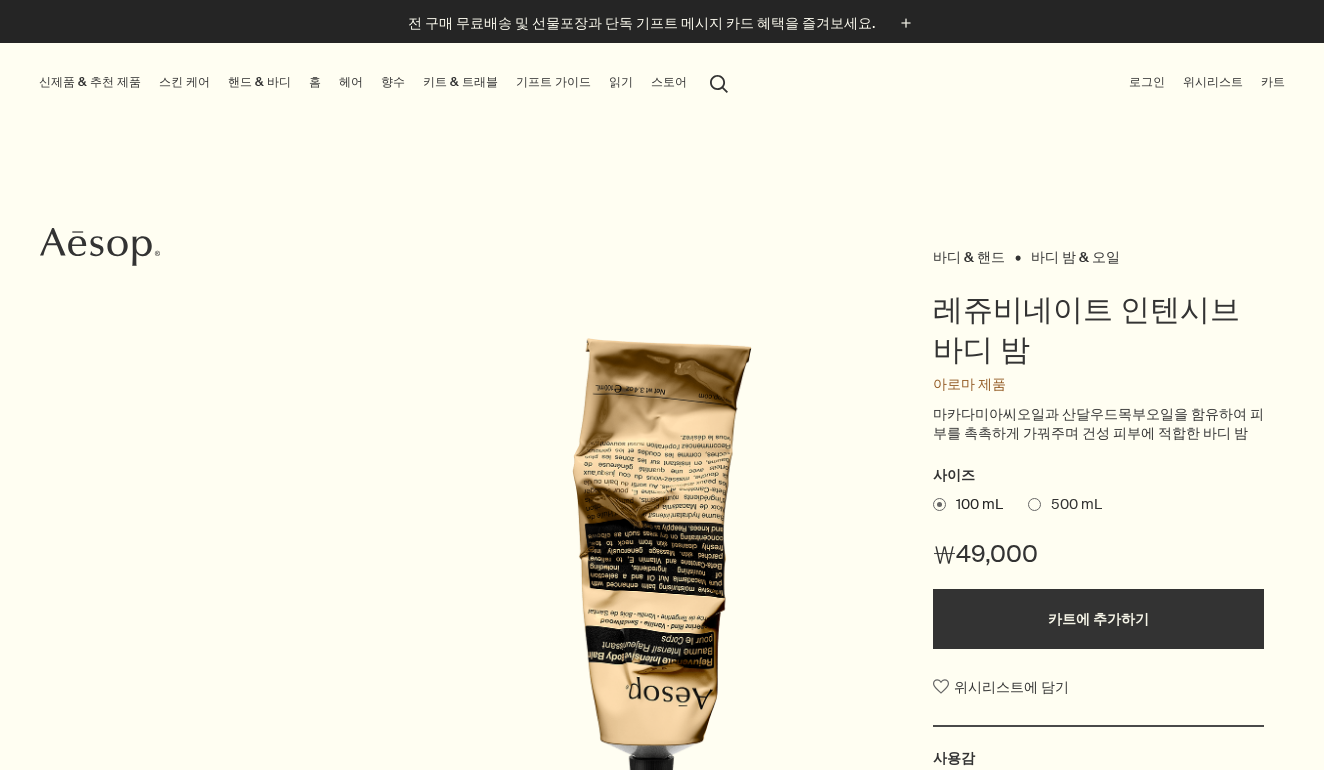 scroll, scrollTop: 0, scrollLeft: 0, axis: both 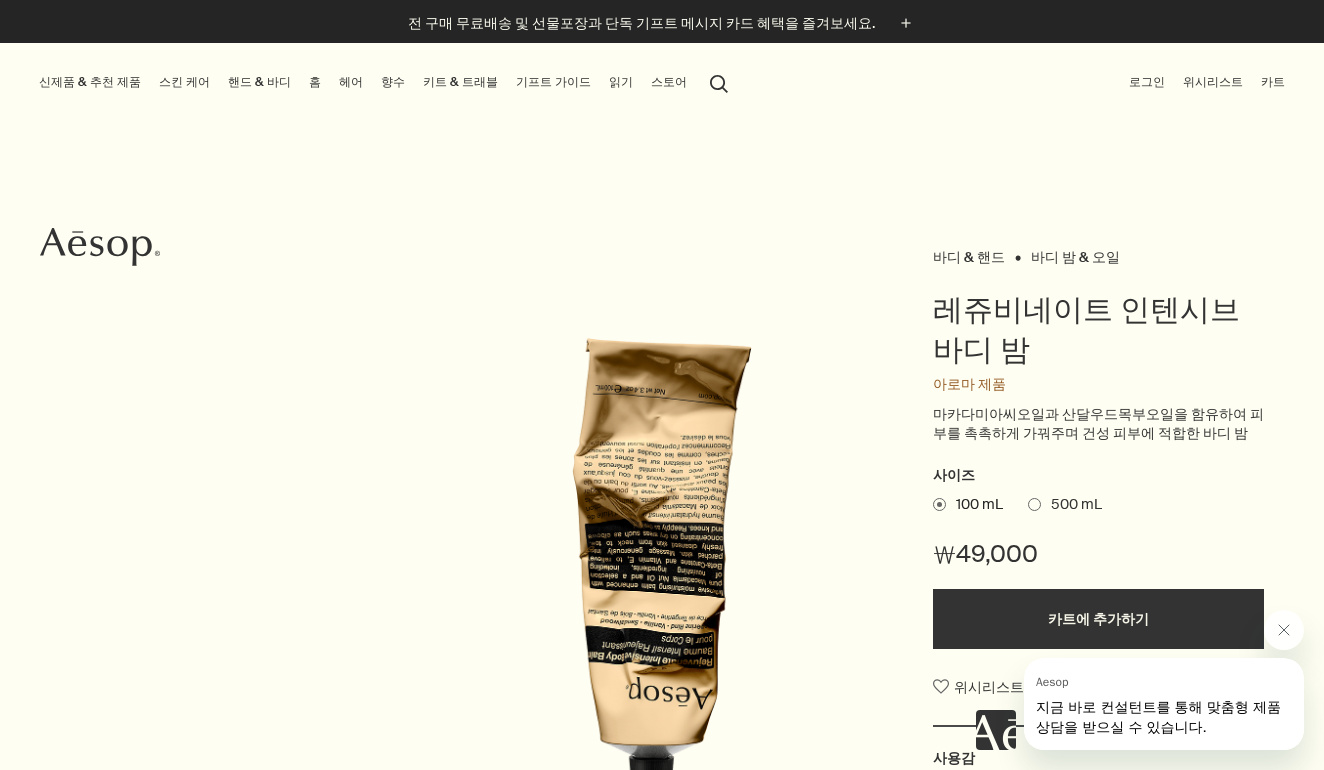 click on "핸드 & 바디" at bounding box center (259, 82) 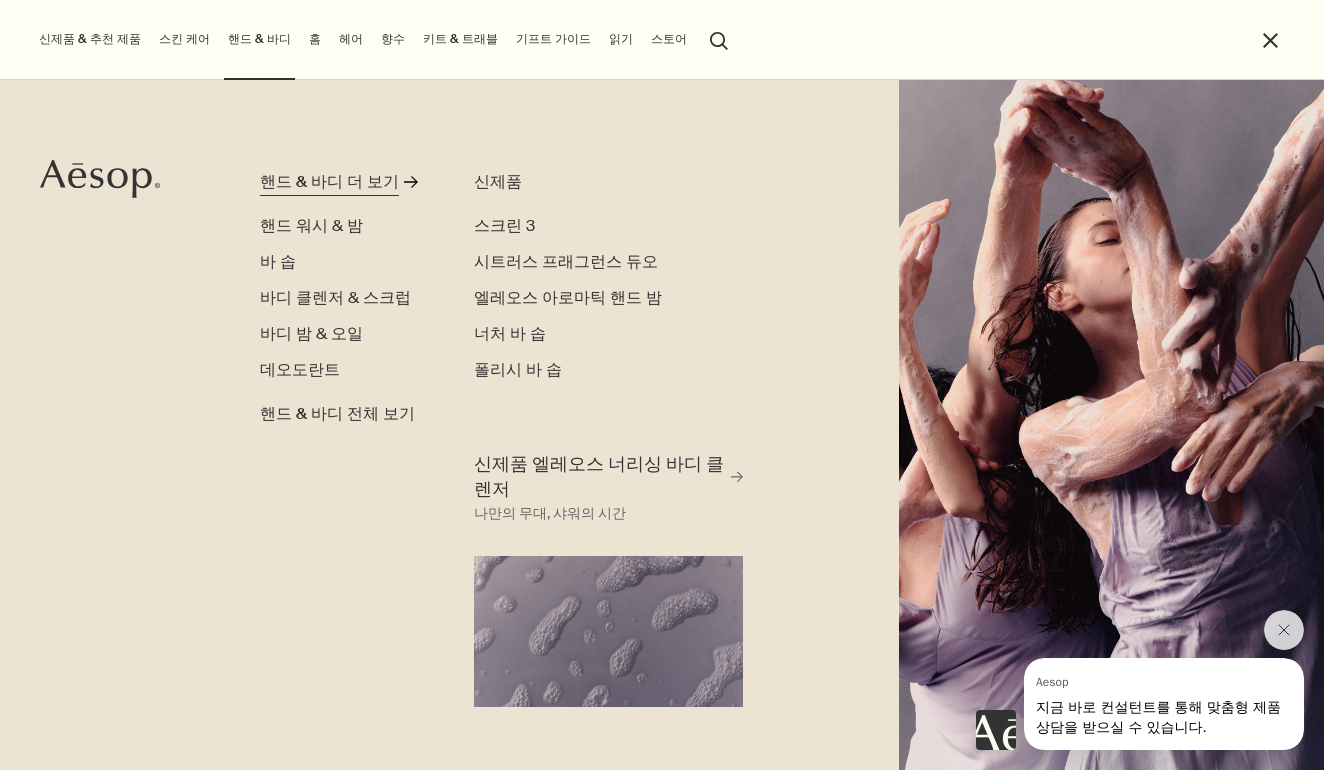 click on "핸드 & 바디 더 보기" at bounding box center [329, 182] 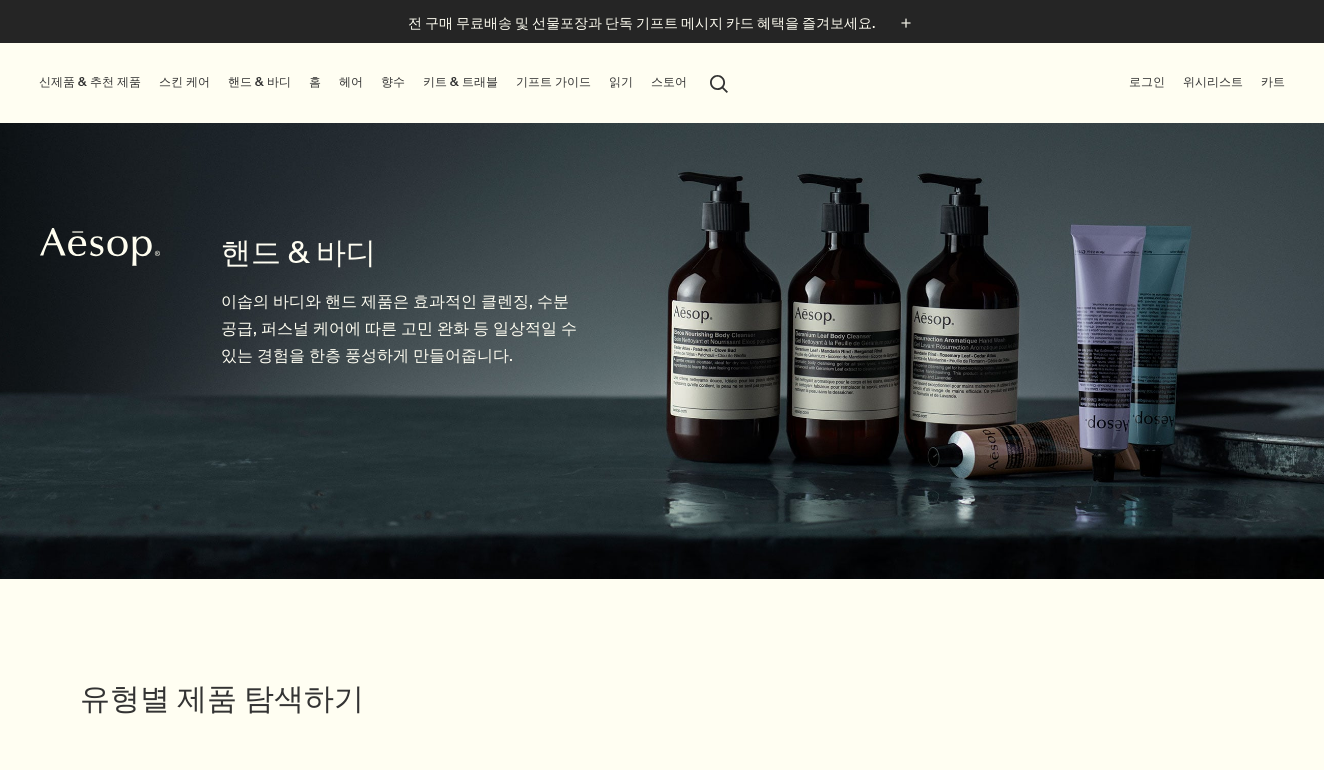 scroll, scrollTop: 0, scrollLeft: 0, axis: both 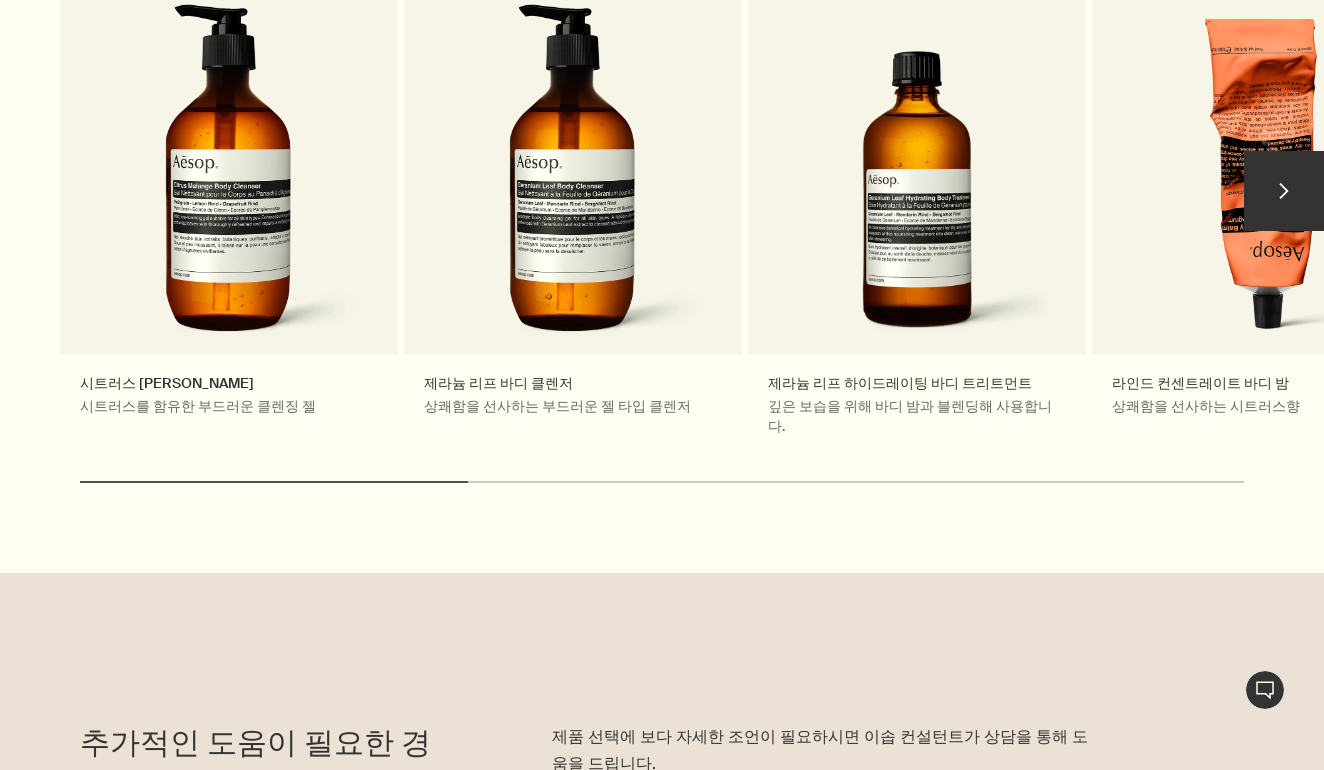 click on "chevron" at bounding box center (1284, 191) 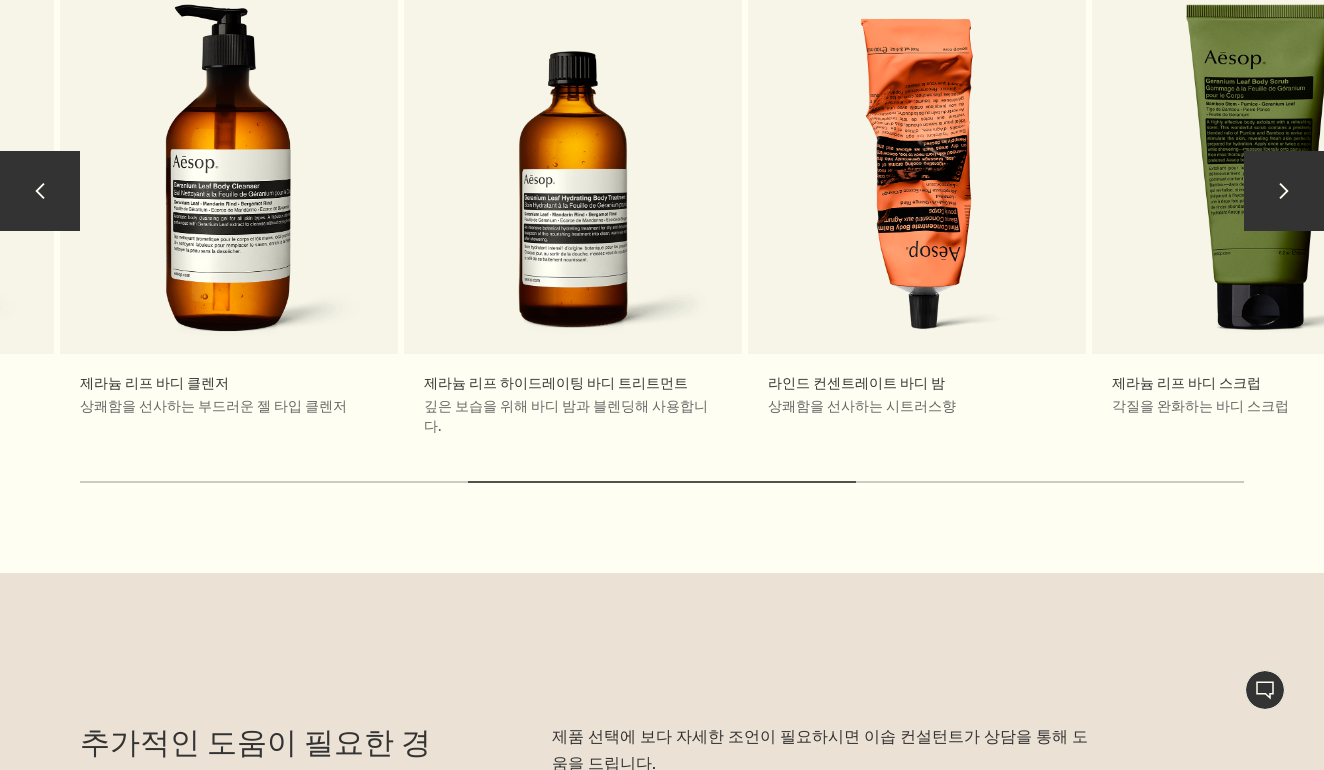 click on "chevron" at bounding box center (1284, 191) 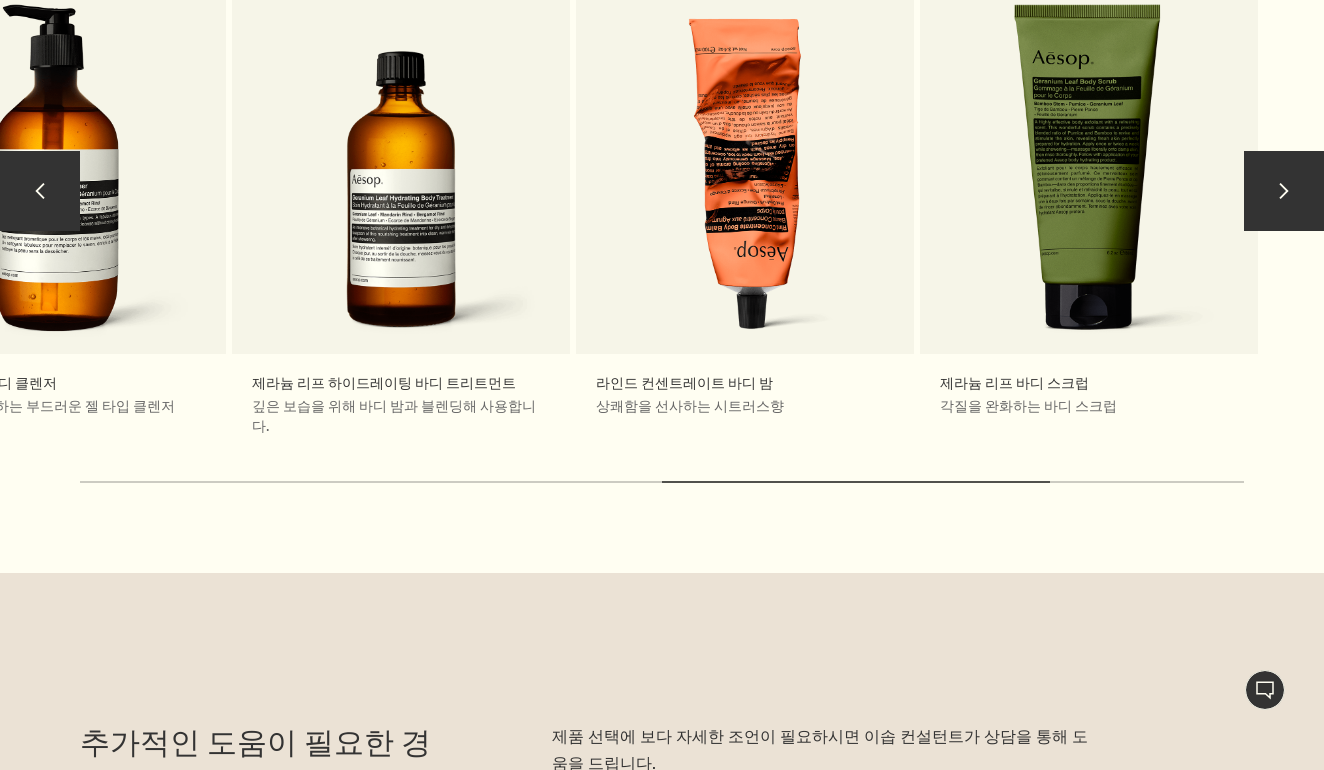 click on "chevron" at bounding box center (1284, 191) 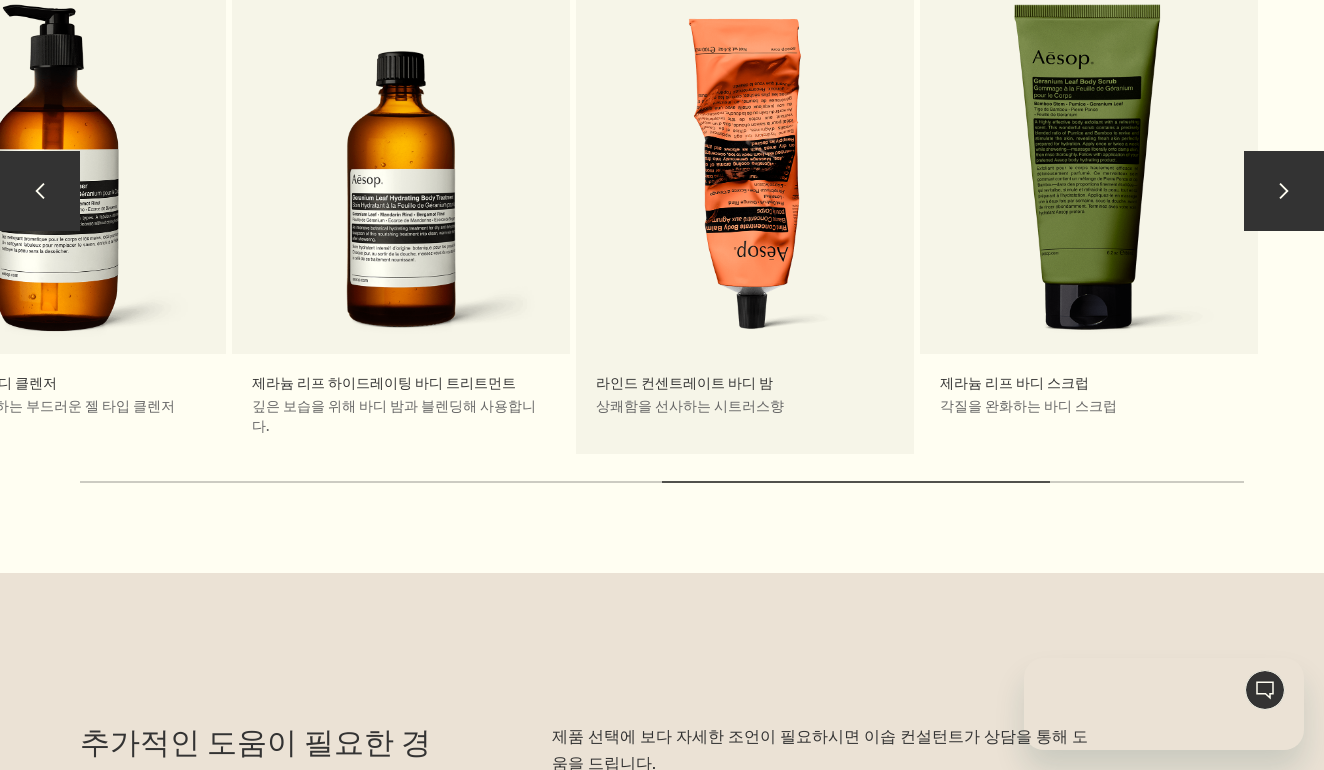 scroll, scrollTop: 0, scrollLeft: 0, axis: both 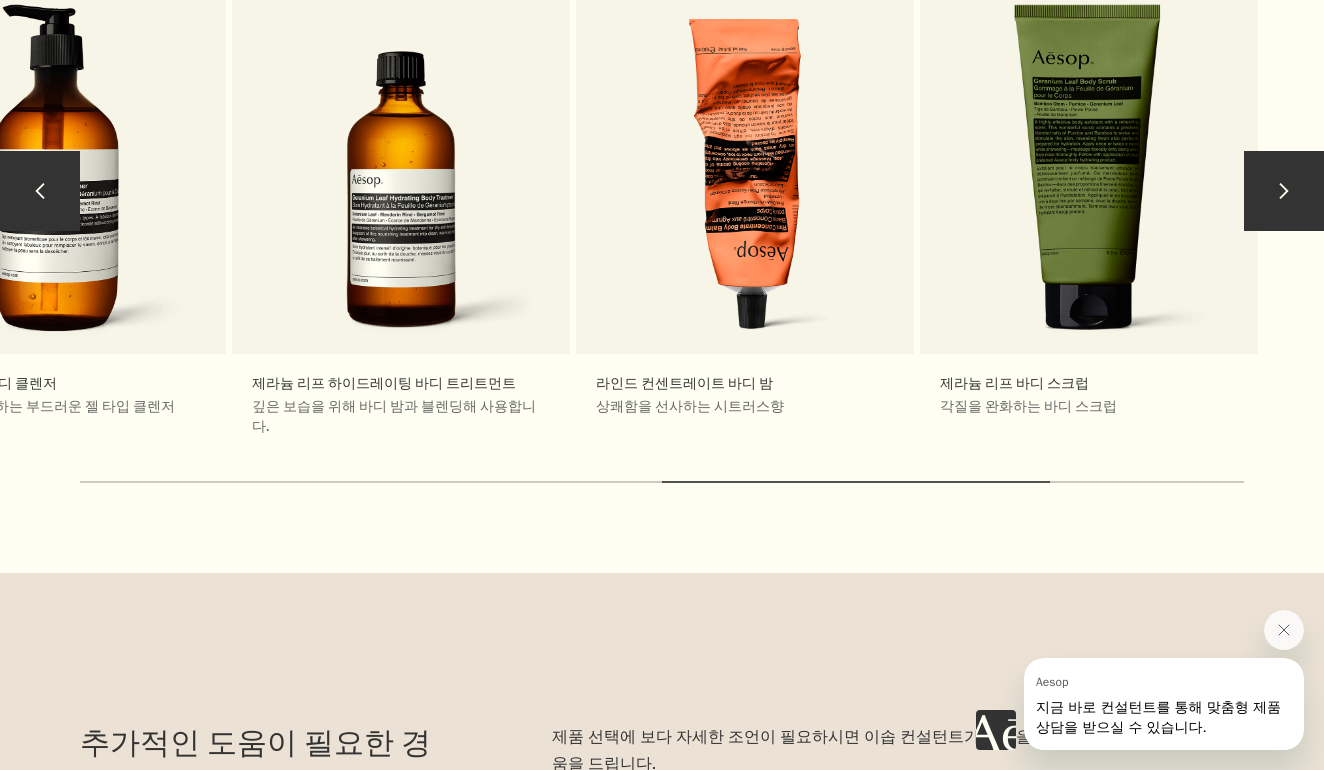 click on "chevron" at bounding box center [40, 191] 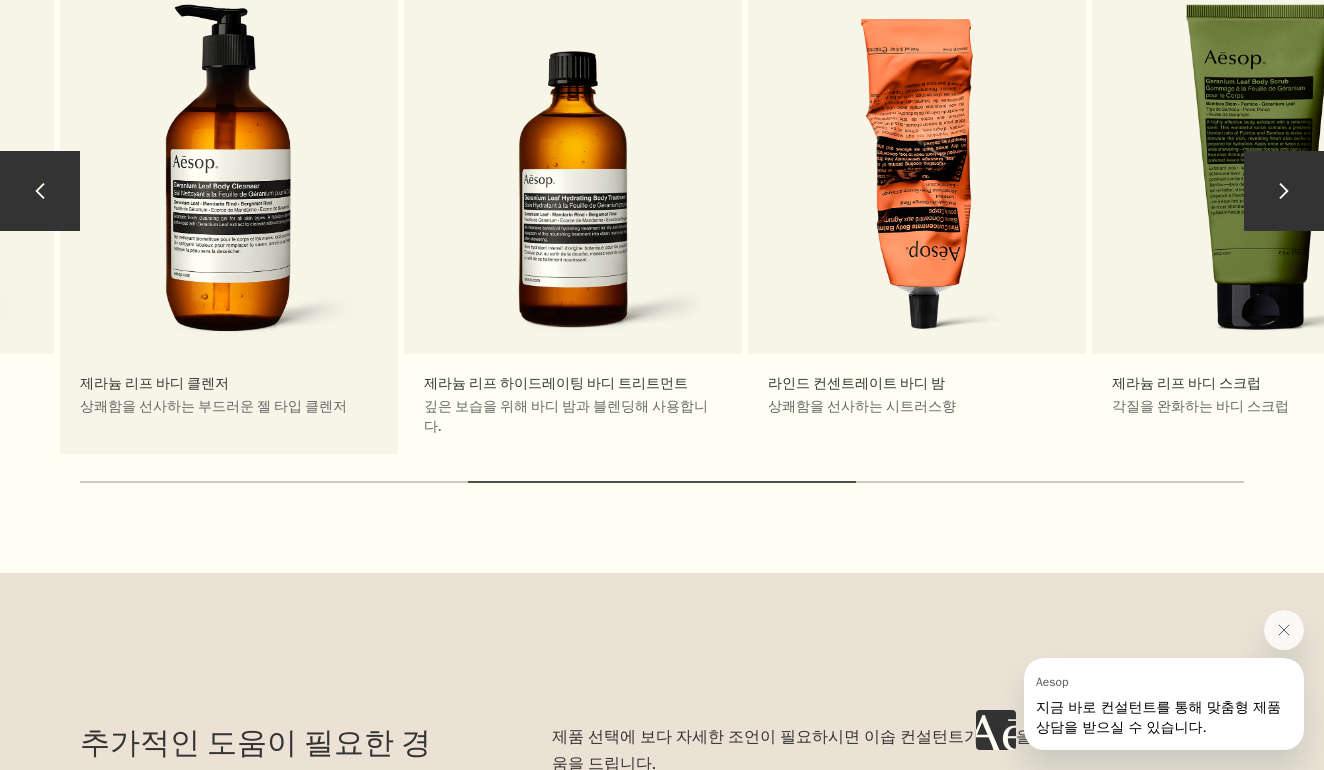 click on "제라늄 리프 바디 클렌저 상쾌함을 선사하는 부드러운 젤 타입 클렌저 추천 제품" at bounding box center (229, 200) 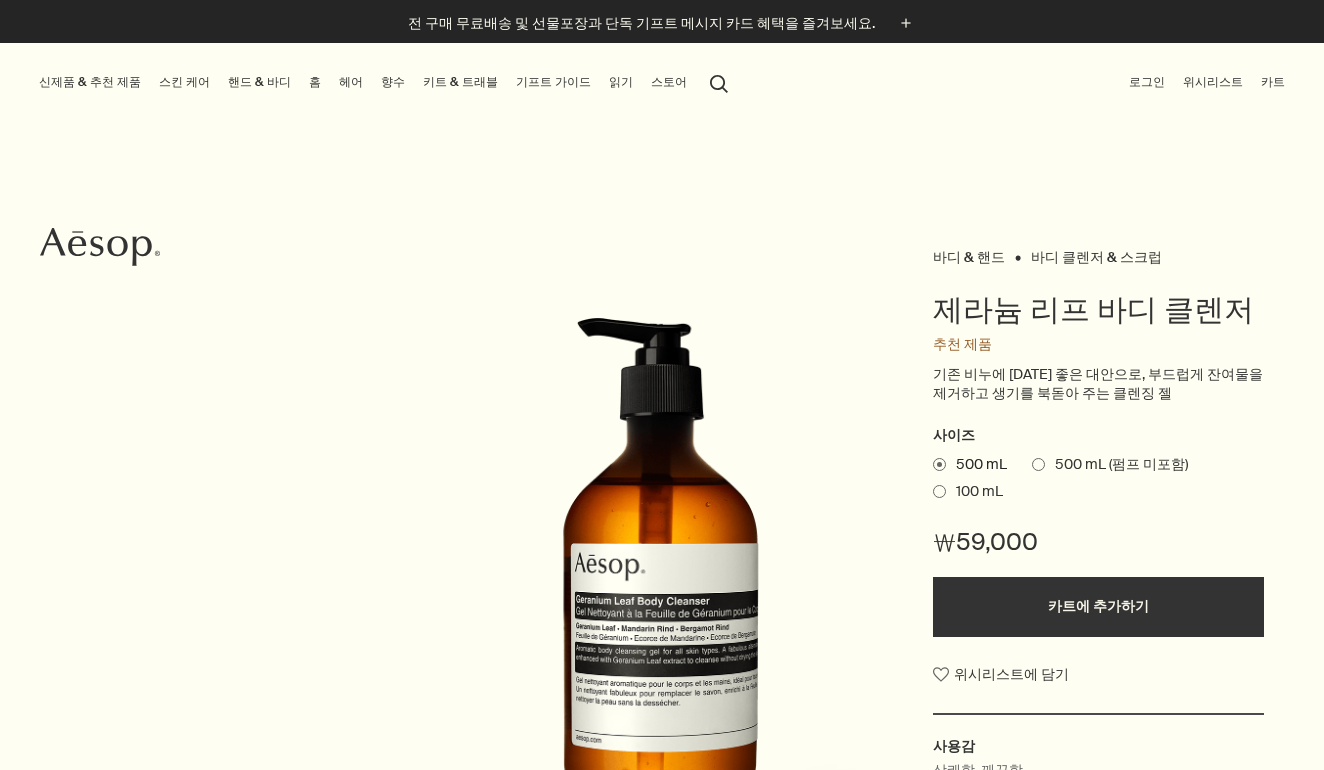 scroll, scrollTop: 0, scrollLeft: 0, axis: both 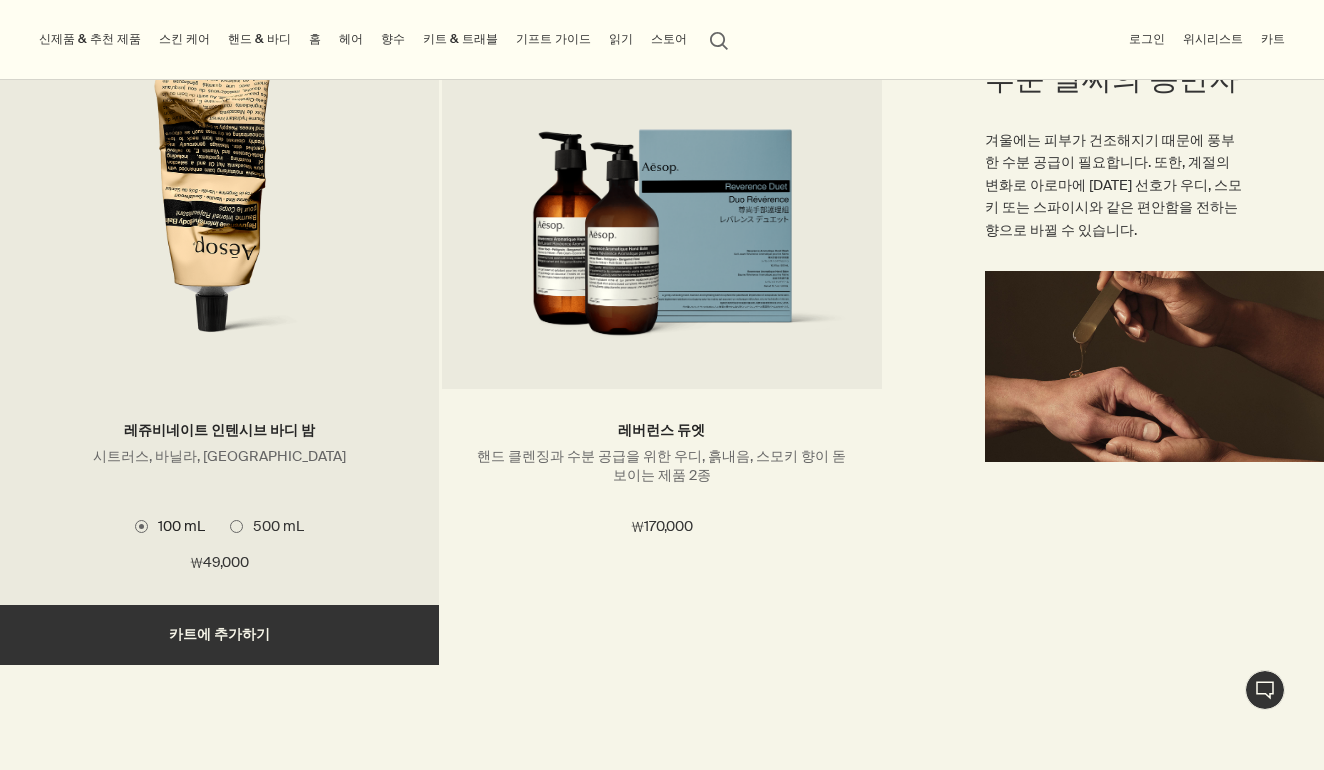 click at bounding box center (219, 174) 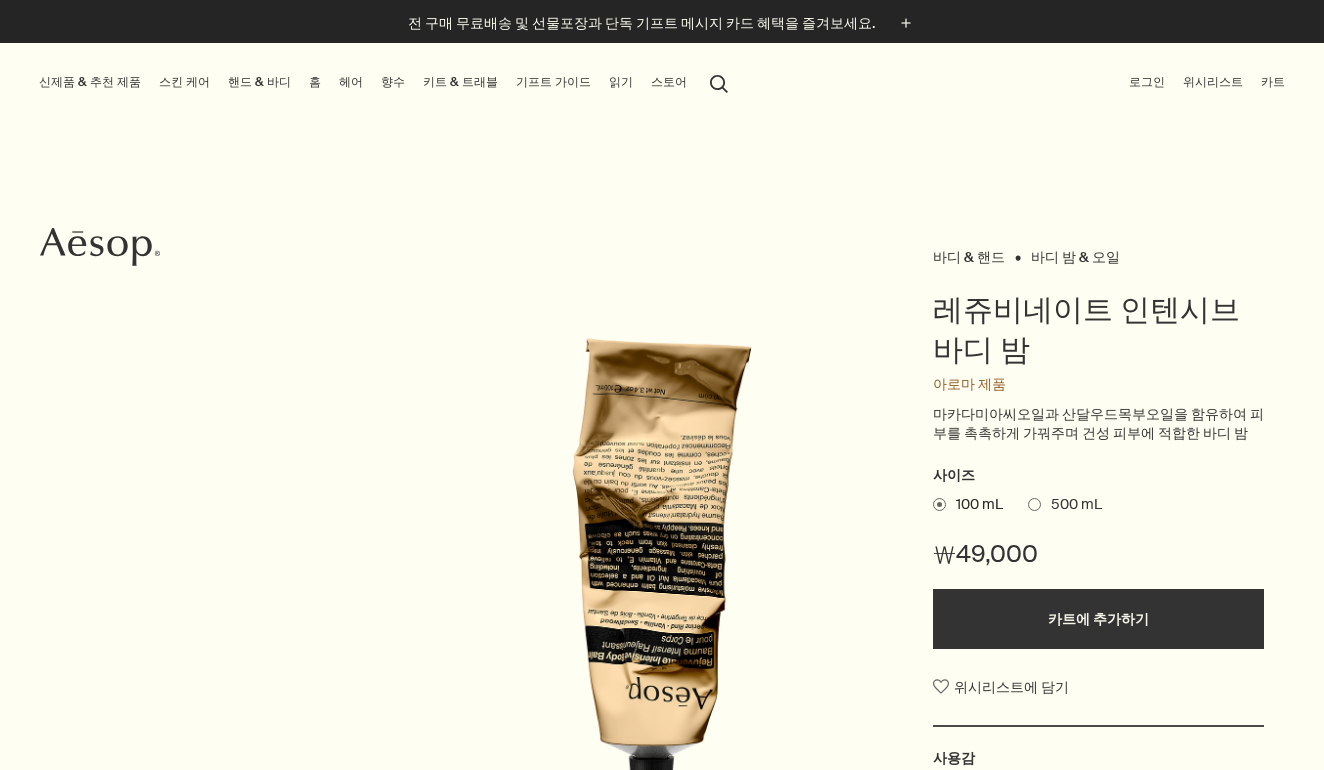 scroll, scrollTop: 0, scrollLeft: 0, axis: both 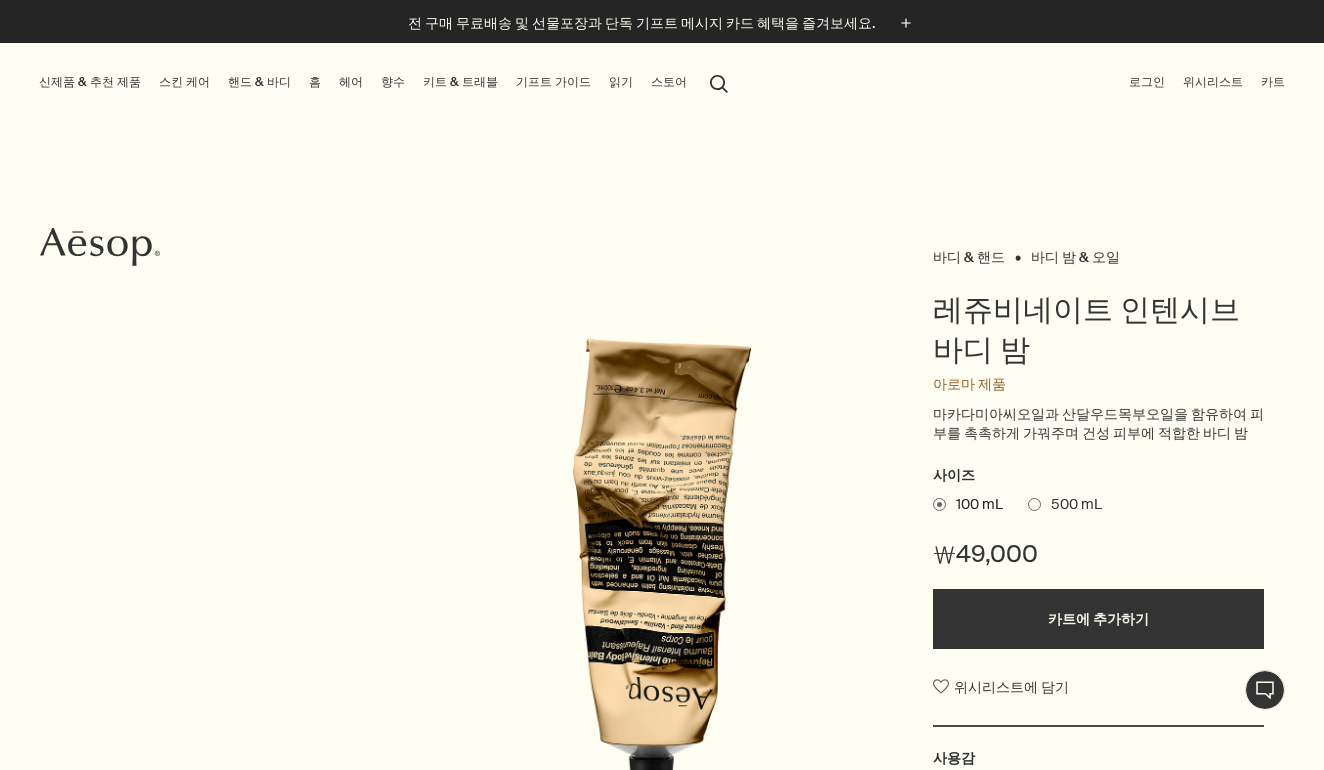 click on "search 검색" at bounding box center [719, 82] 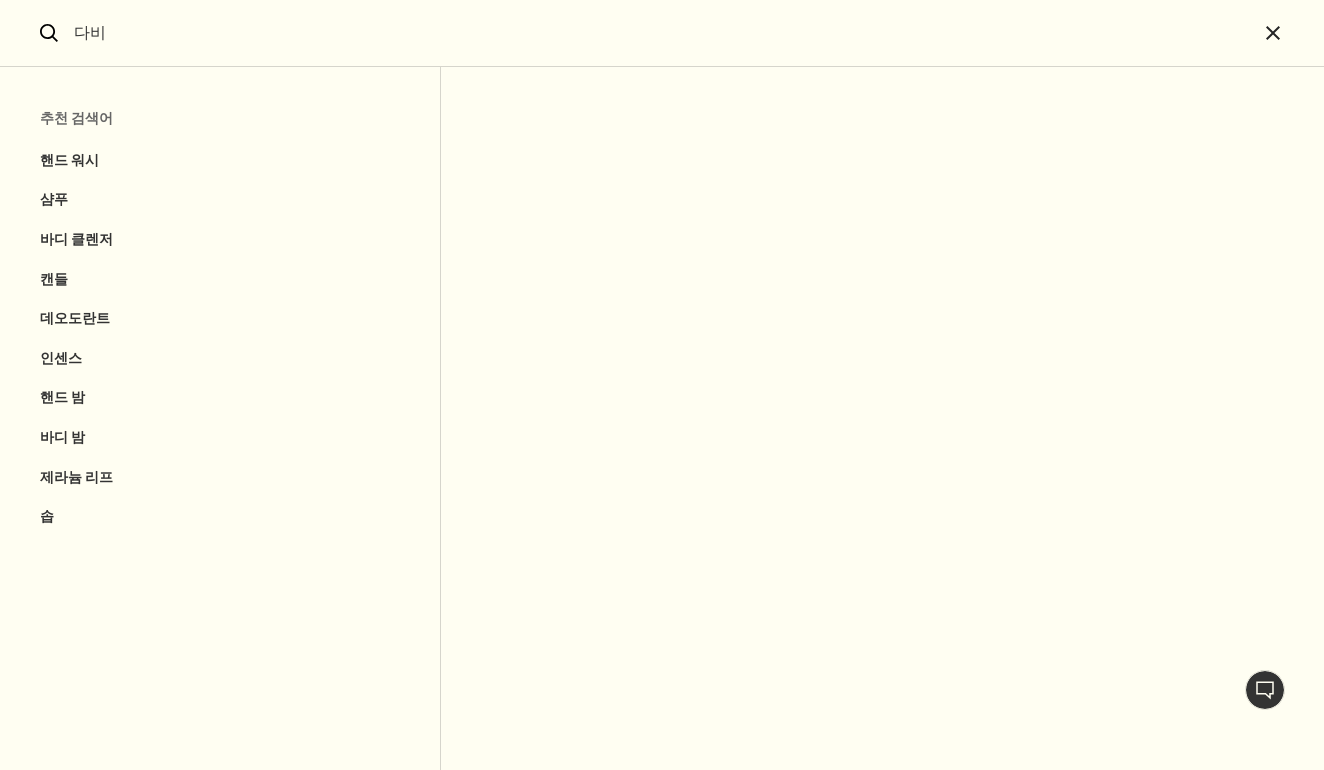 type on "다" 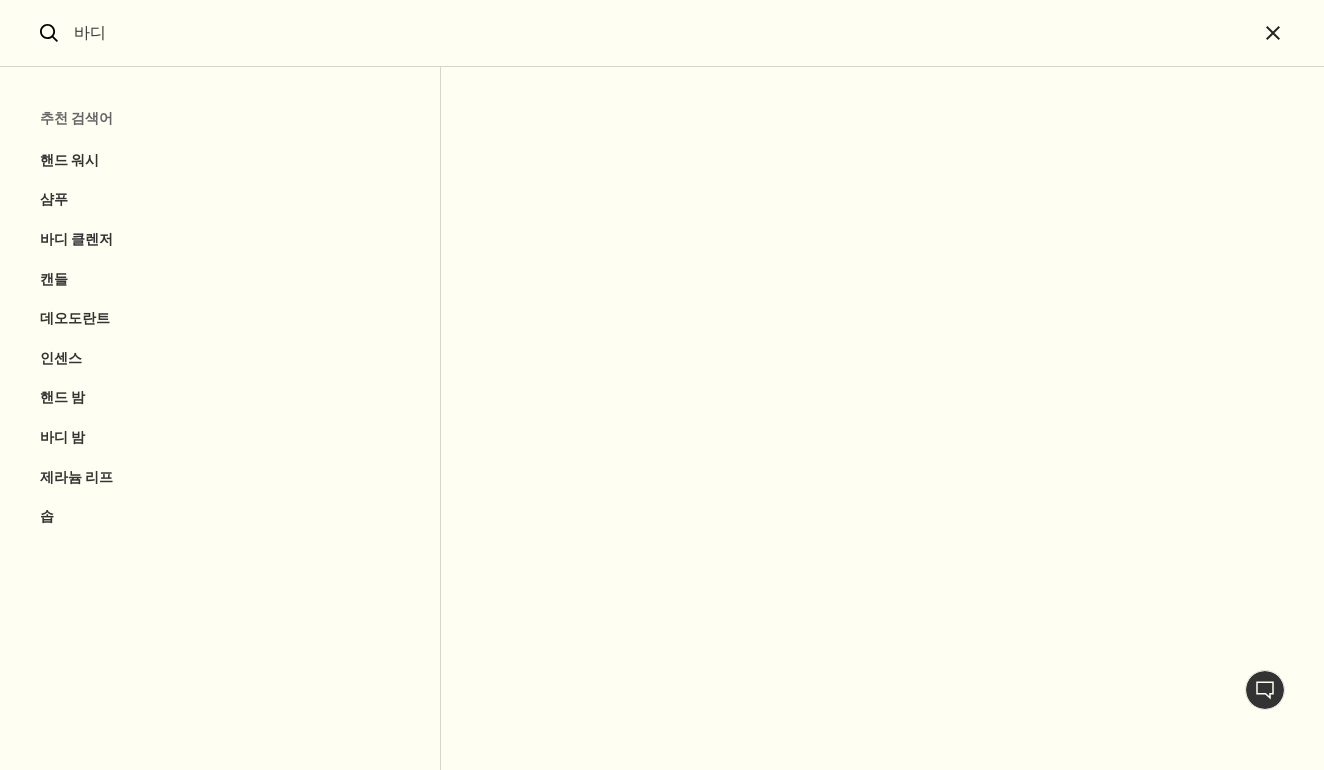 type on "바디" 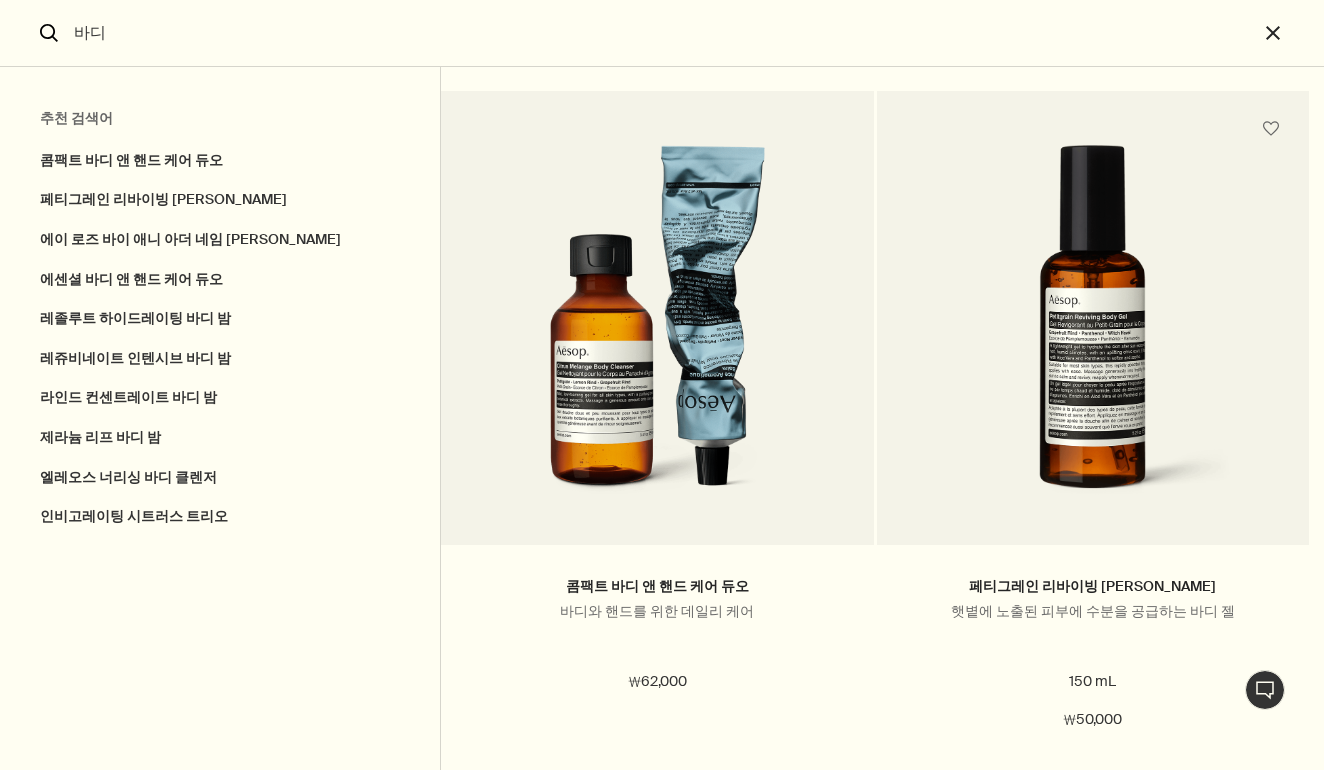 scroll, scrollTop: 79, scrollLeft: 0, axis: vertical 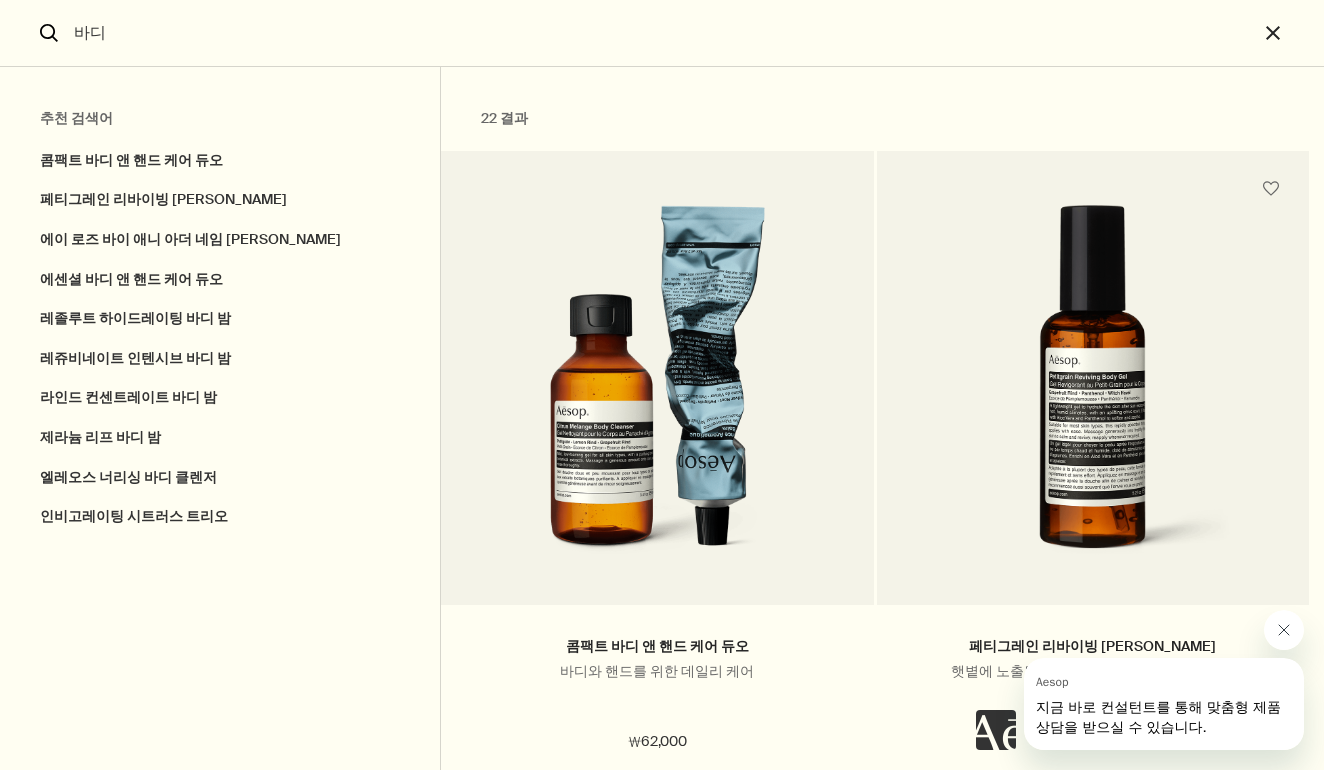 click 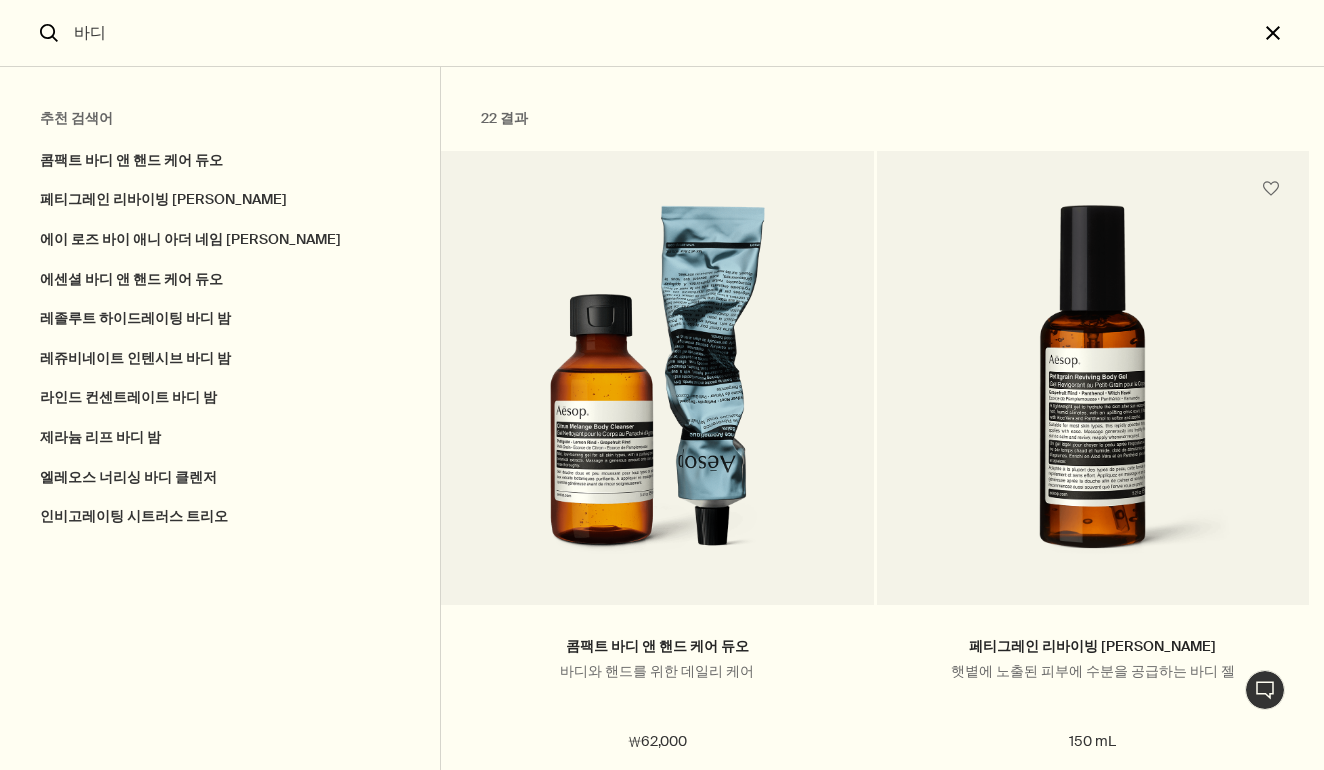 click on "close" at bounding box center (1291, 33) 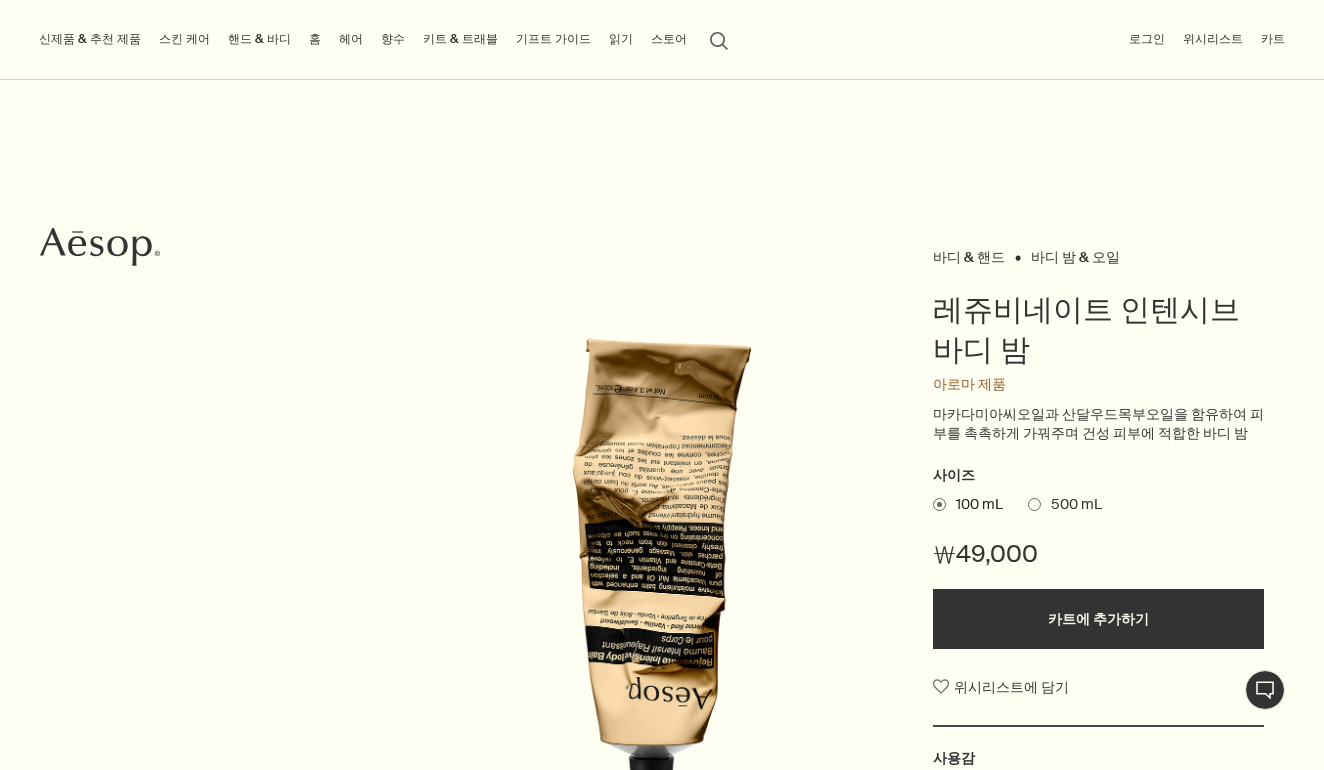 type 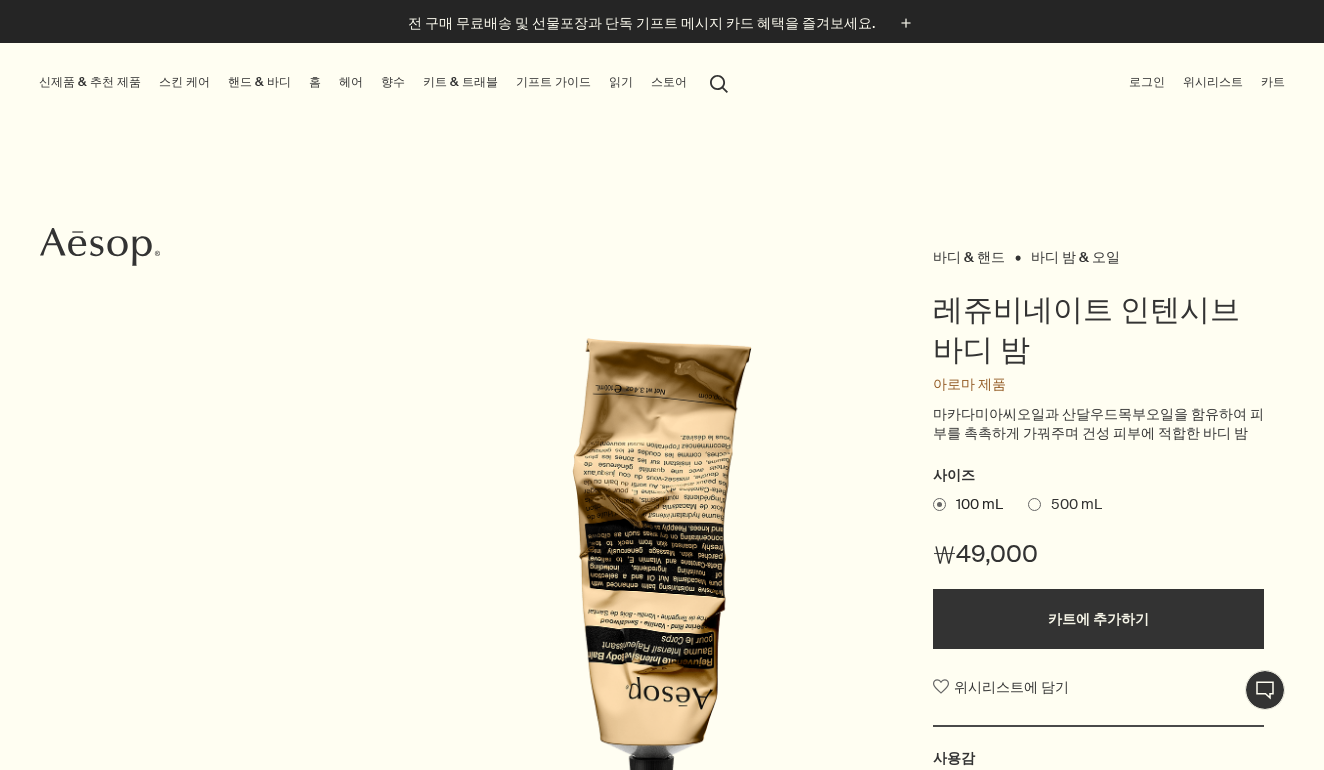 scroll, scrollTop: 0, scrollLeft: 0, axis: both 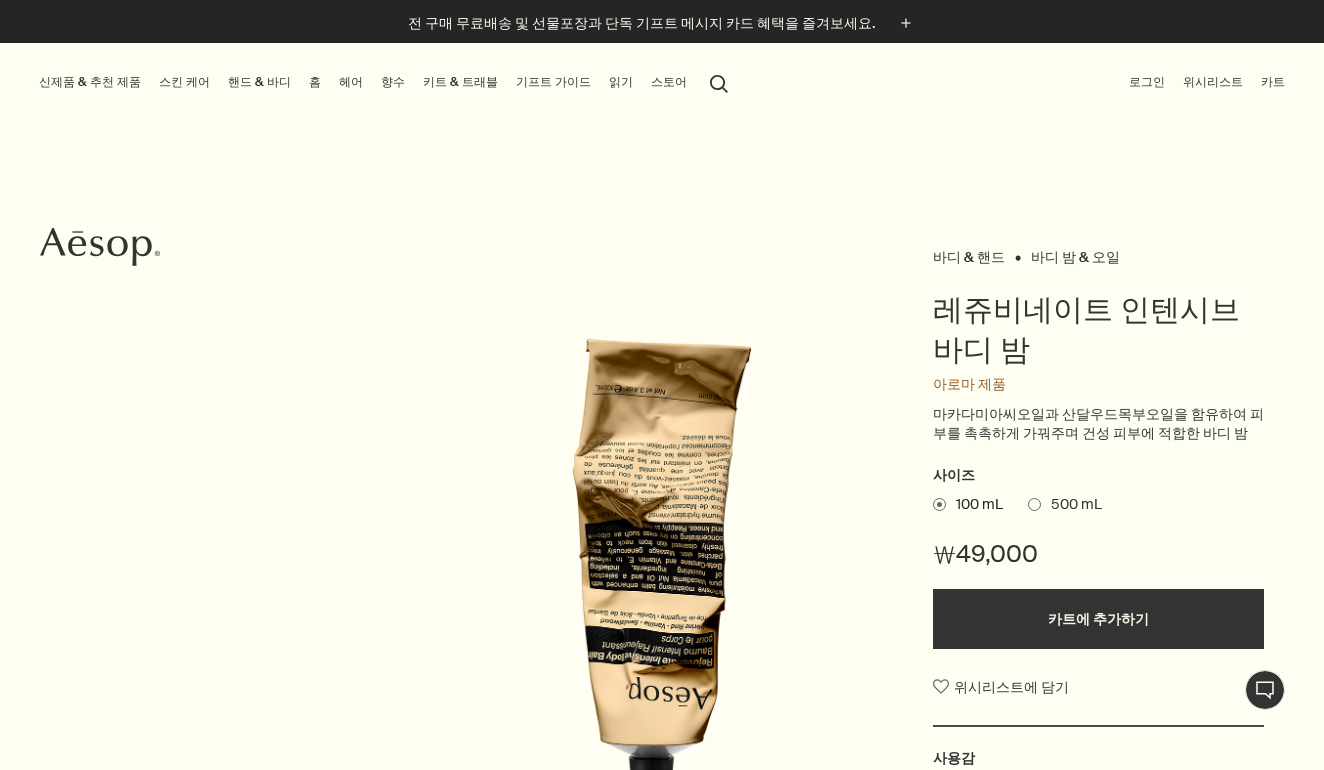 click on "향수" at bounding box center [393, 82] 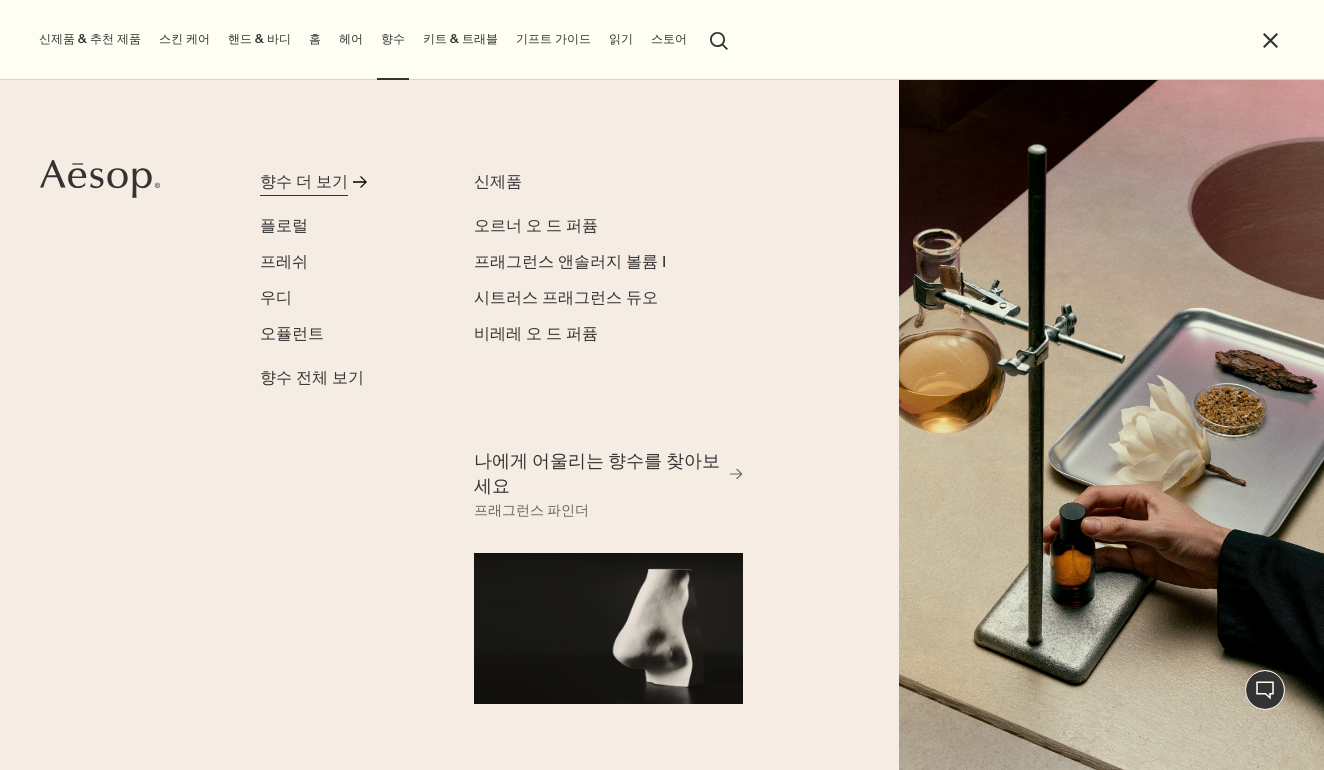 click on "향수 더 보기" at bounding box center [304, 182] 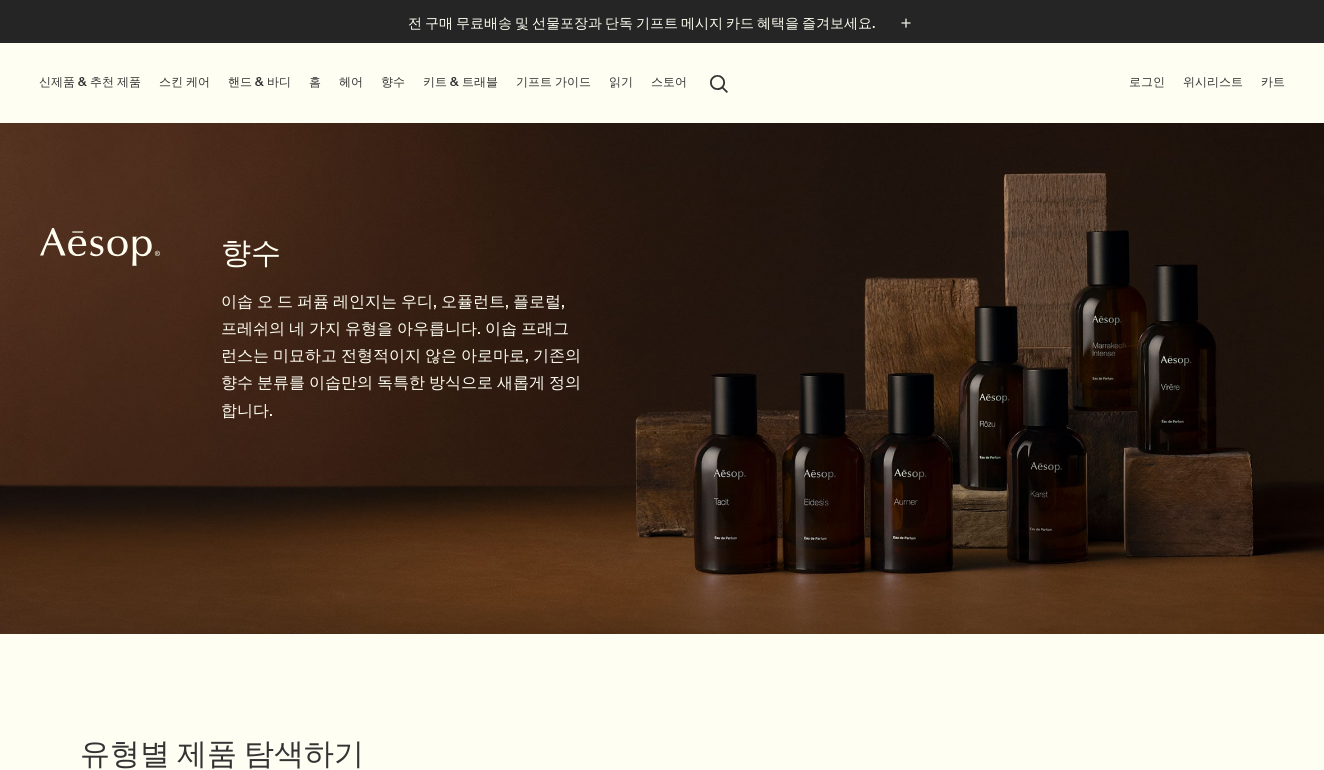 scroll, scrollTop: 0, scrollLeft: 0, axis: both 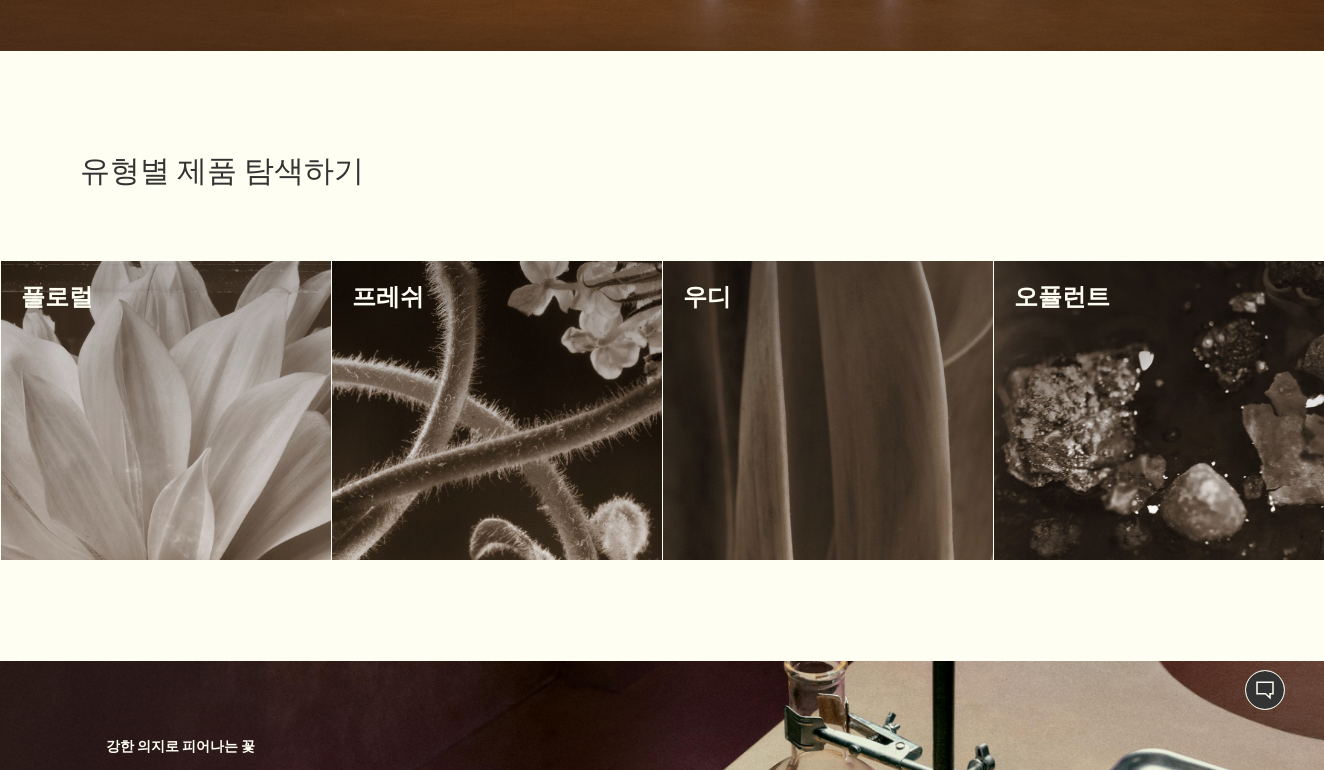 click at bounding box center [497, 410] 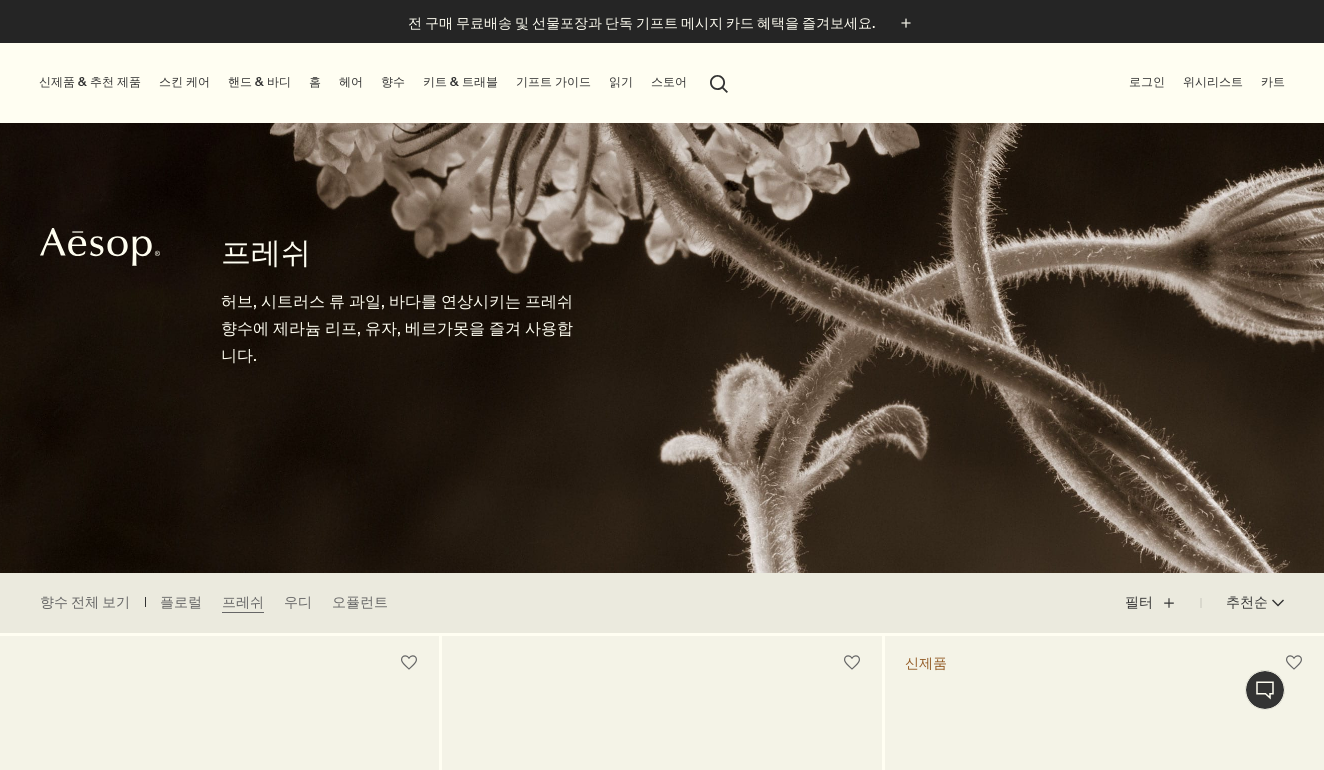 scroll, scrollTop: 0, scrollLeft: 0, axis: both 